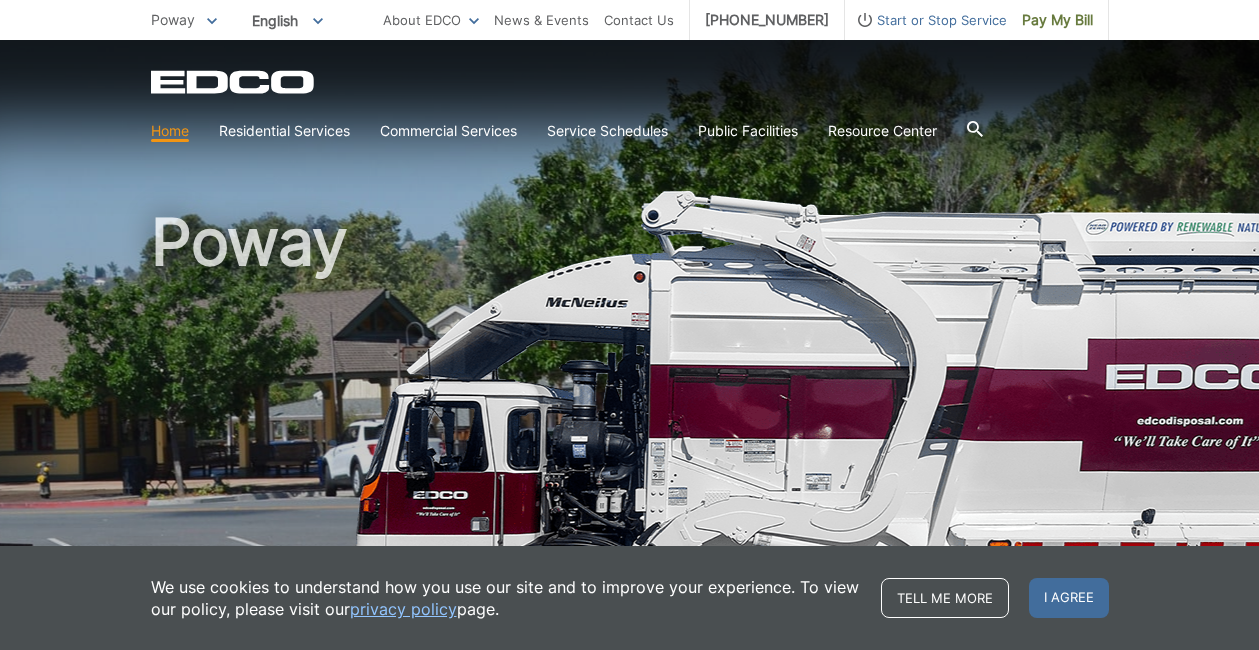 scroll, scrollTop: 0, scrollLeft: 0, axis: both 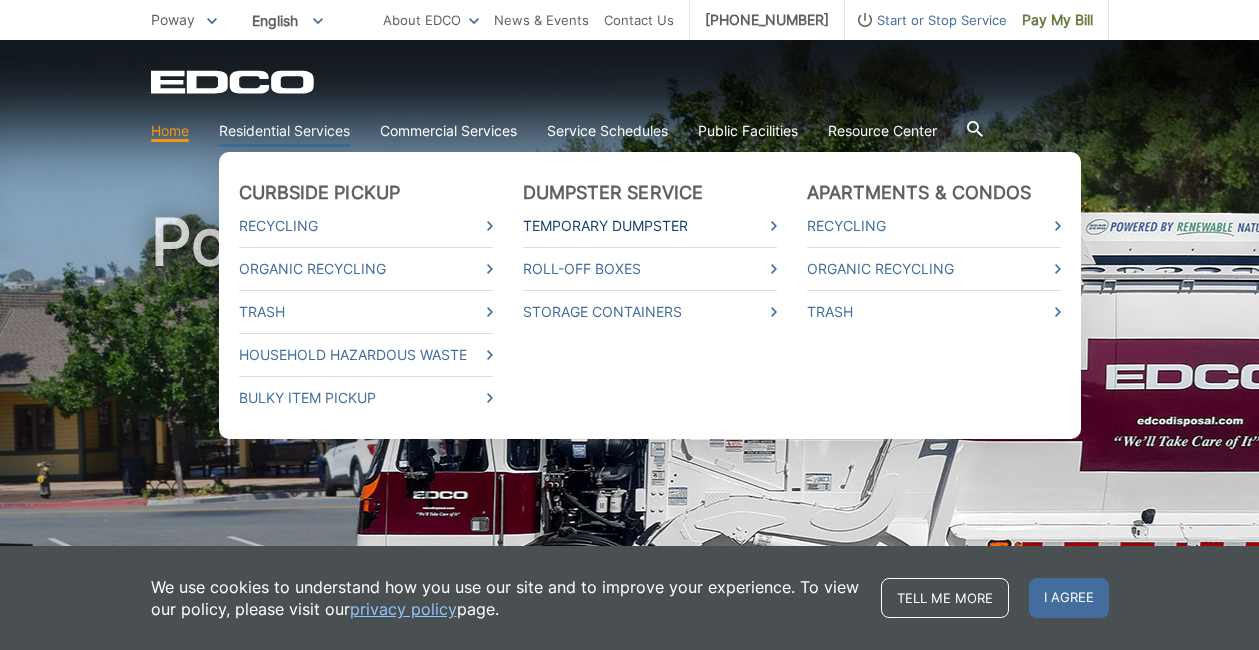 click on "Temporary Dumpster" at bounding box center [650, 226] 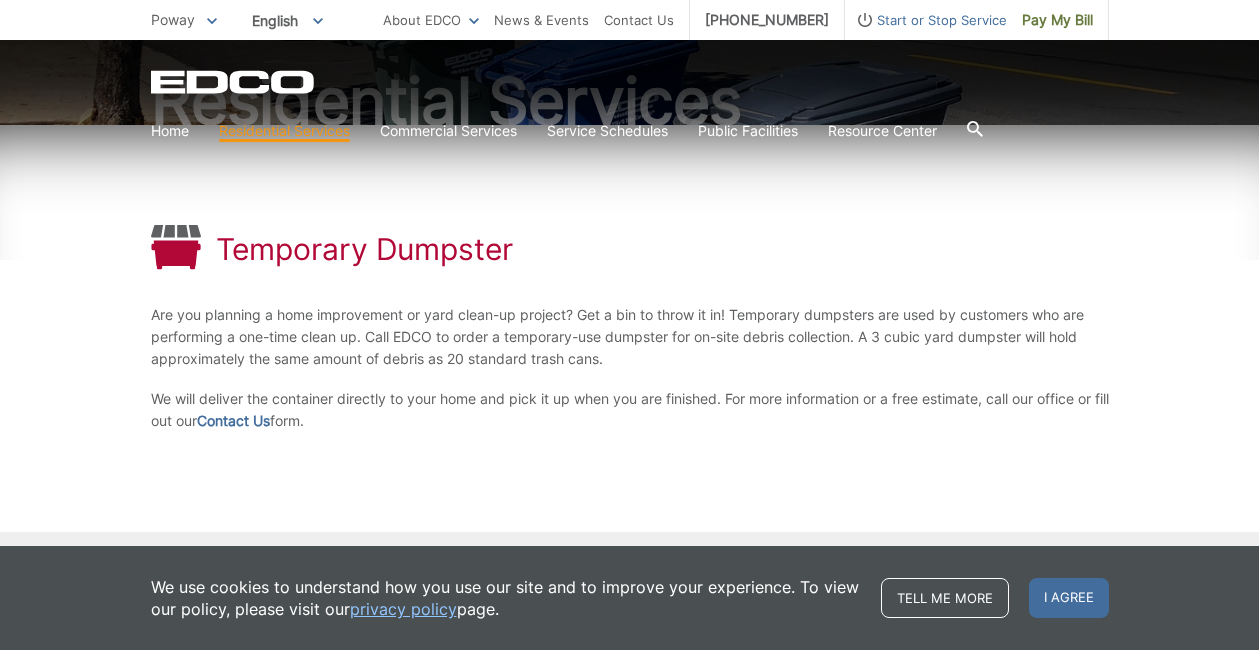 scroll, scrollTop: 230, scrollLeft: 0, axis: vertical 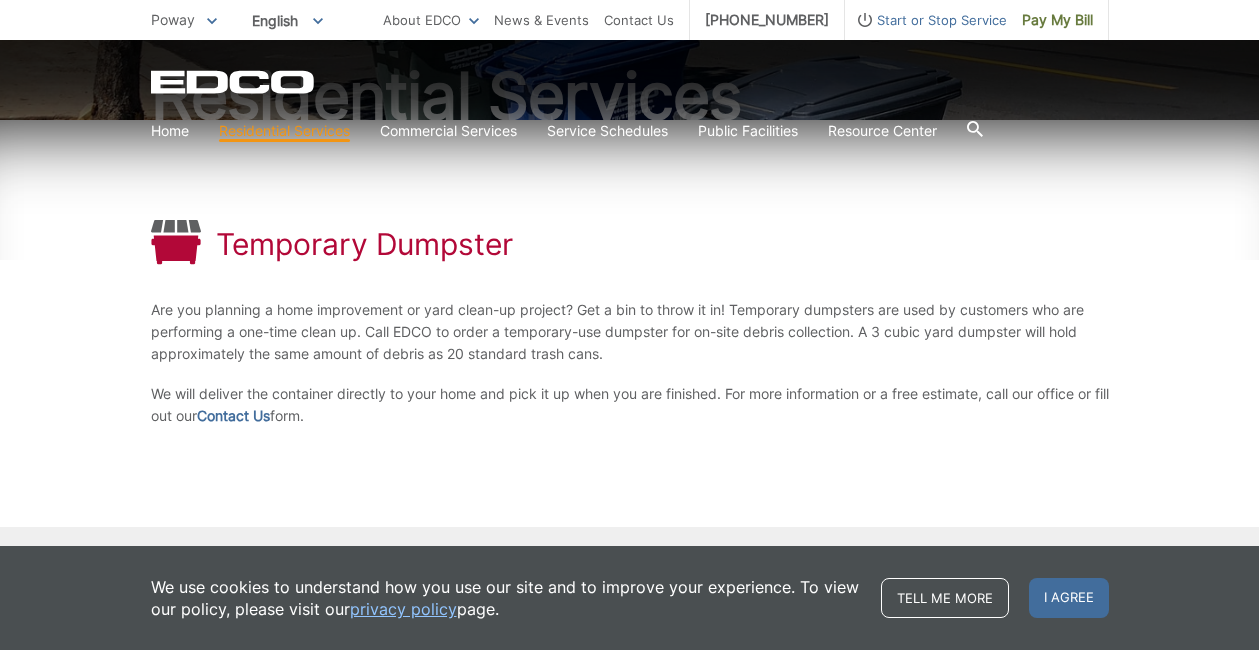 click on "Temporary Dumpster
Are you planning a home improvement or yard clean-up project? Get a bin to throw it in! Temporary dumpsters are used by customers who are performing a one-time clean up. Call EDCO to order a temporary-use dumpster for on-site debris collection. A 3 cubic yard dumpster will hold approximately the same amount of debris as 20 standard trash cans.
We will deliver the container directly to your home and pick it up when you are finished. For more information or a free estimate, call our office or fill out our  Contact Us  form." at bounding box center (630, 323) 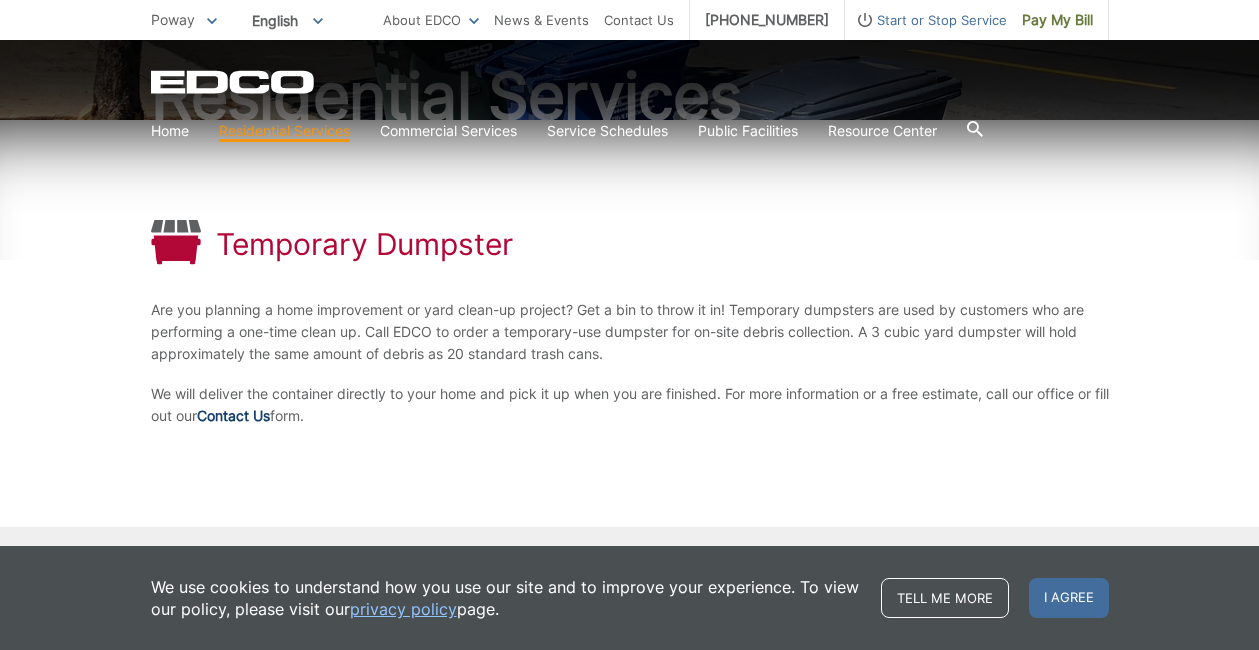 click on "Contact Us" at bounding box center [233, 416] 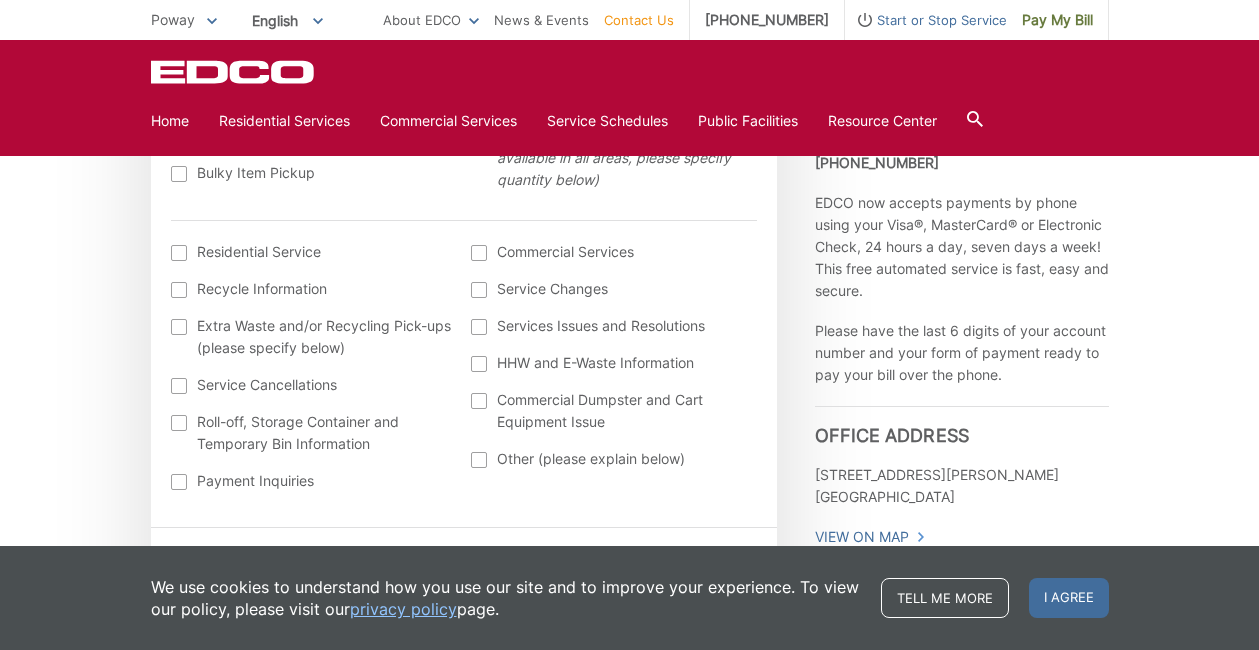 scroll, scrollTop: 796, scrollLeft: 0, axis: vertical 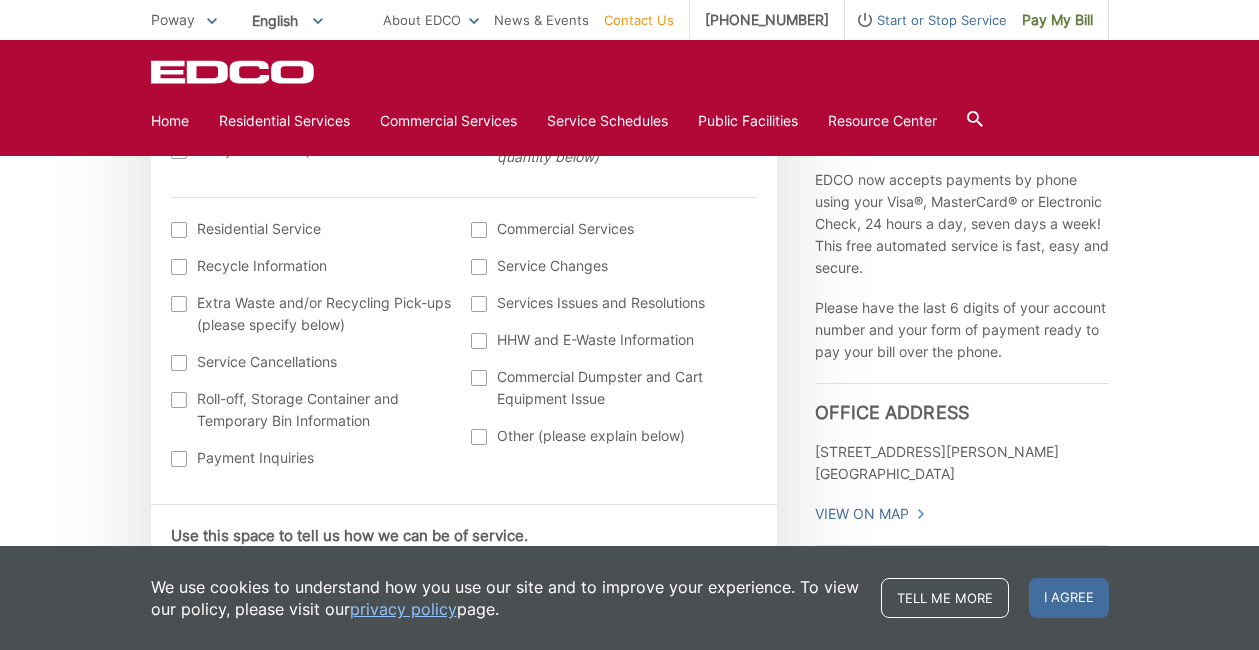 click at bounding box center (179, 230) 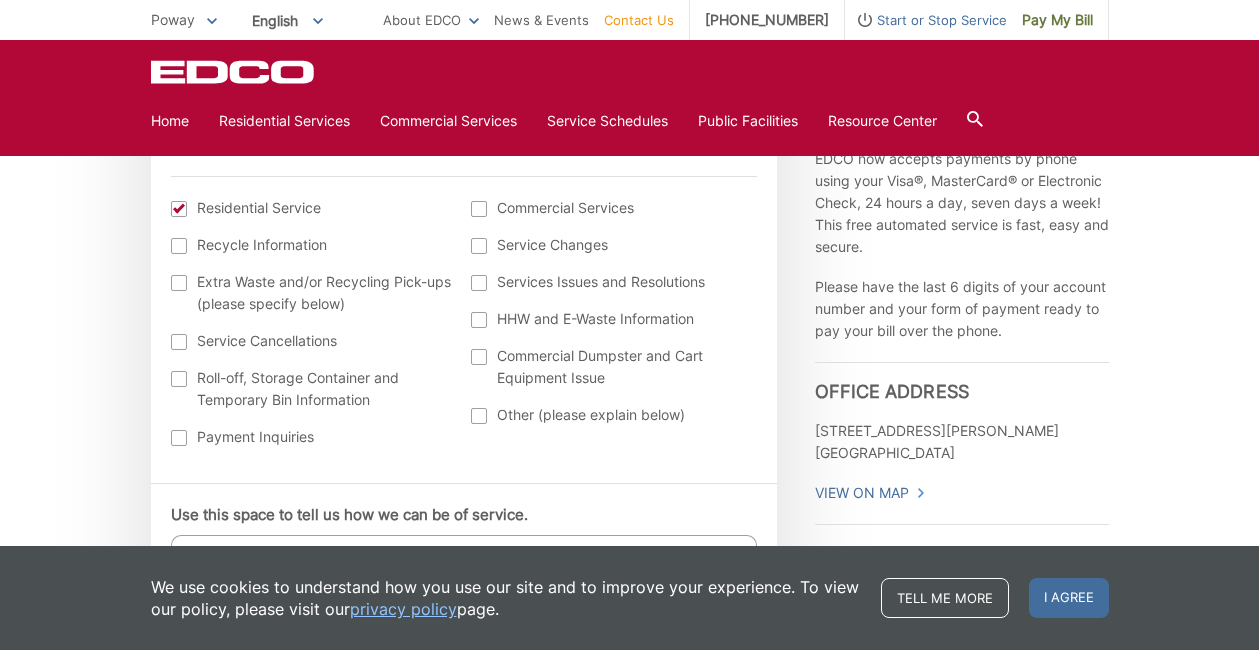 scroll, scrollTop: 819, scrollLeft: 0, axis: vertical 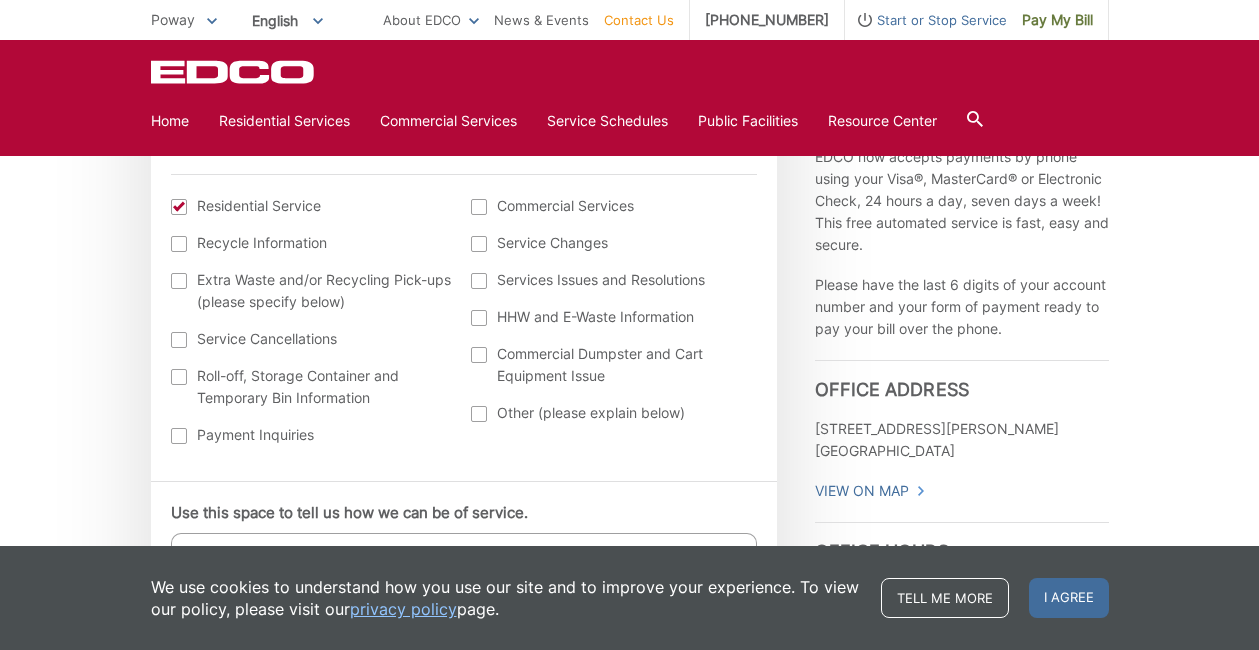 click at bounding box center (179, 377) 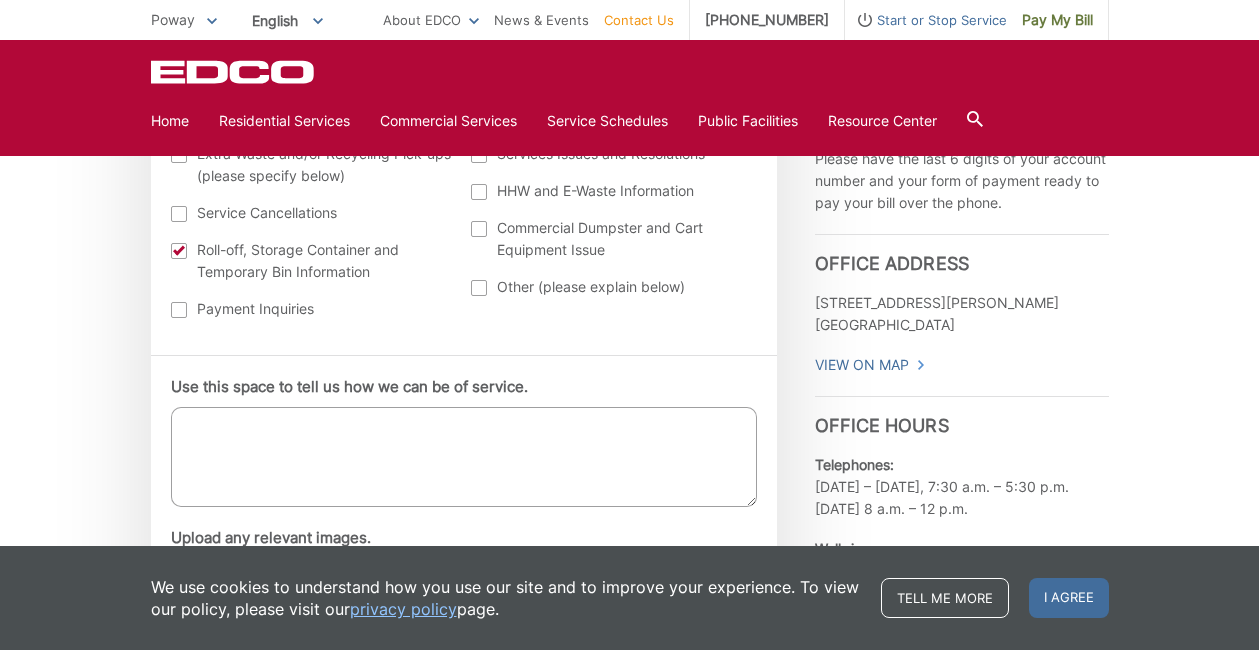 scroll, scrollTop: 998, scrollLeft: 0, axis: vertical 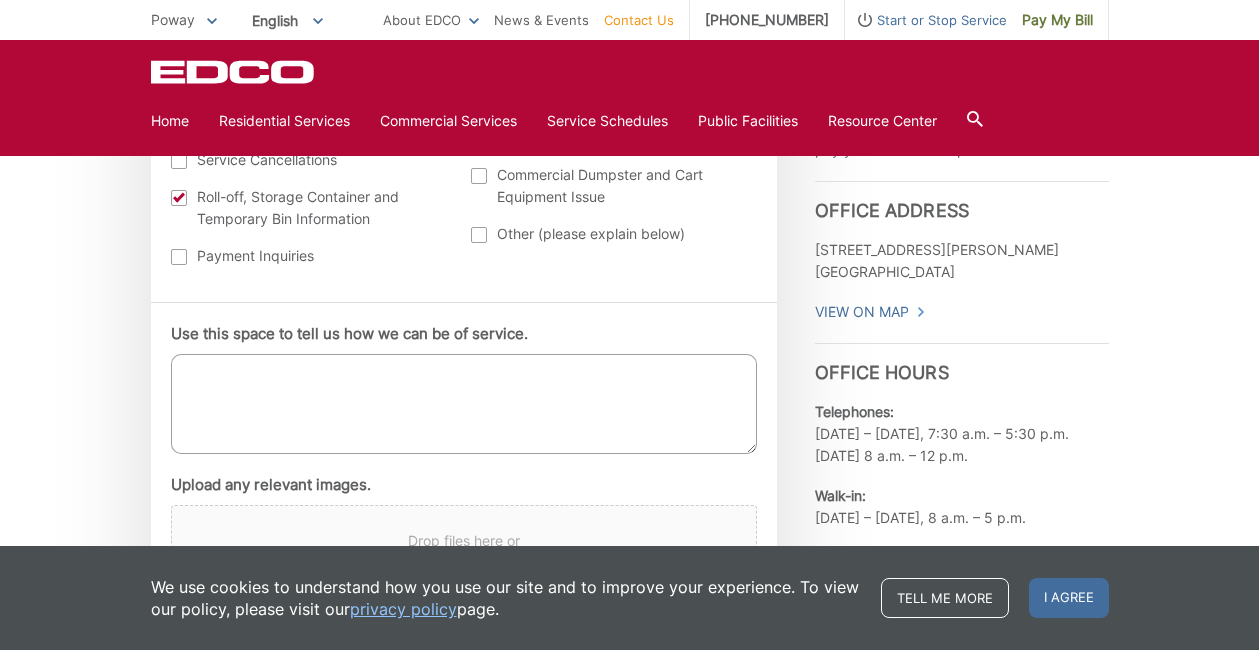 click on "Use this space to tell us how we can be of service." at bounding box center [464, 404] 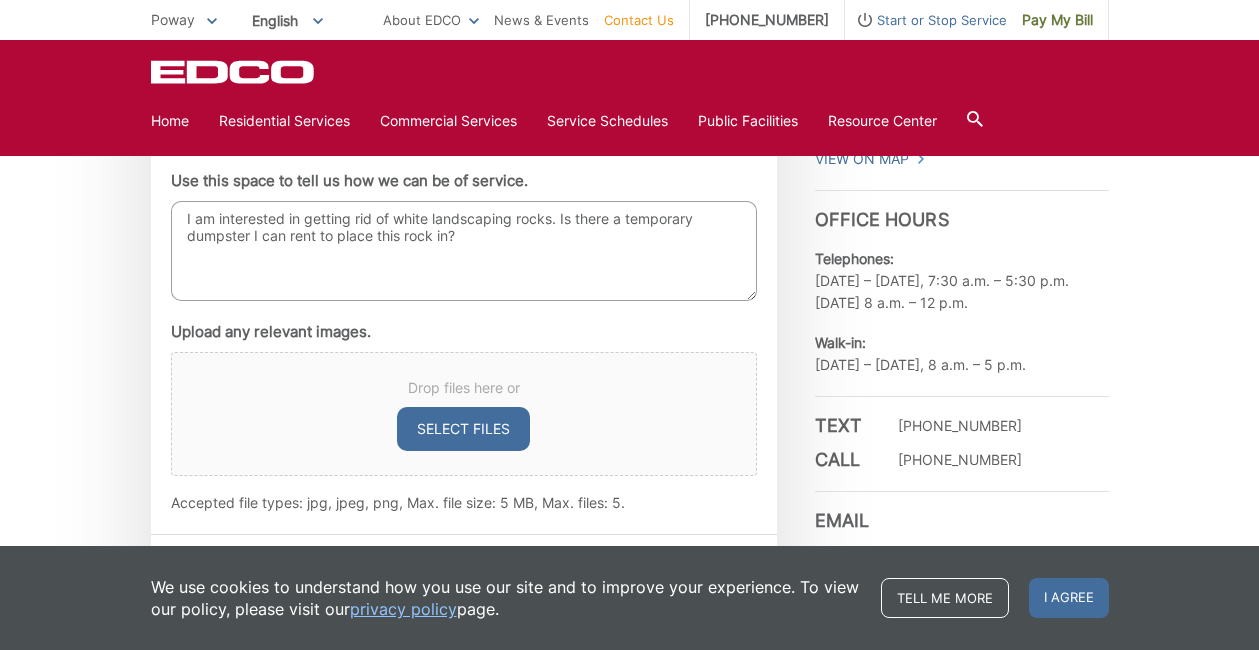 scroll, scrollTop: 1157, scrollLeft: 0, axis: vertical 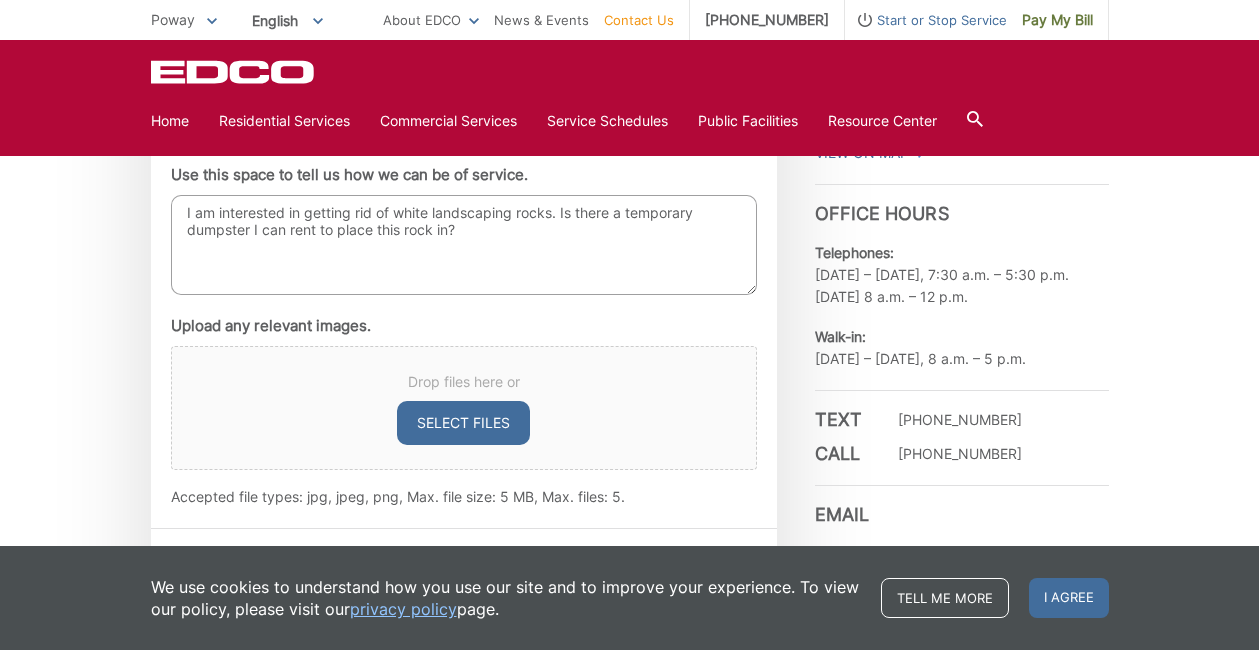 type on "I am interested in getting rid of white landscaping rocks. Is there a temporary dumpster I can rent to place this rock in?" 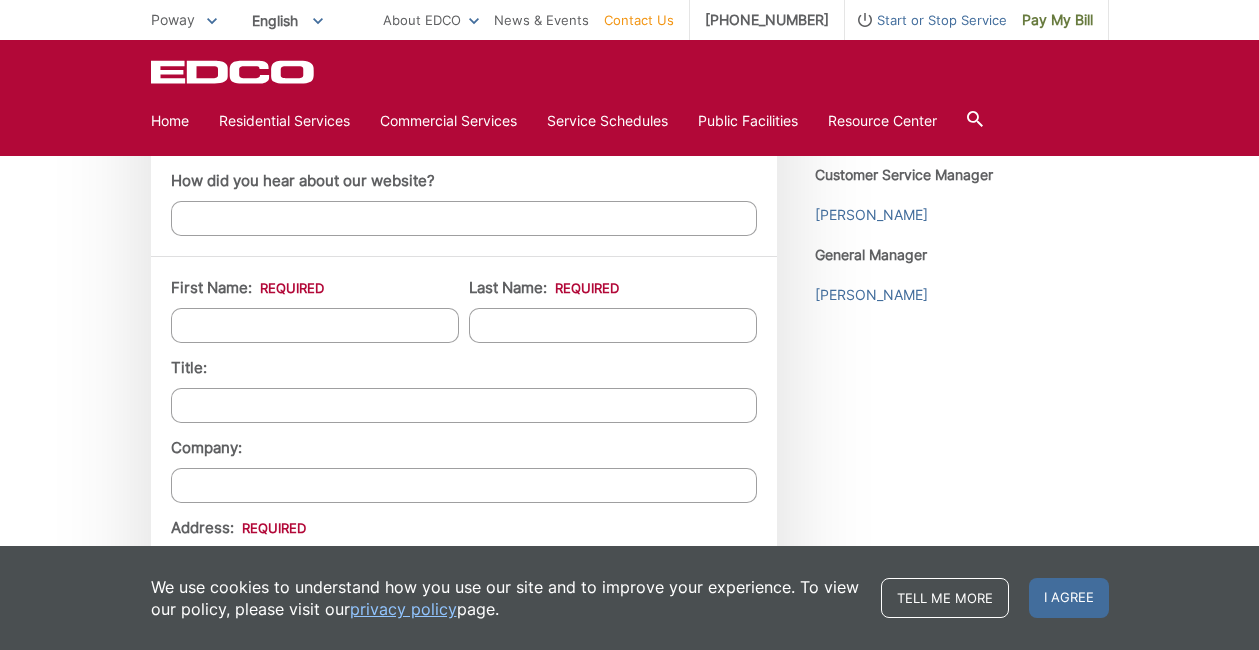 scroll, scrollTop: 1538, scrollLeft: 0, axis: vertical 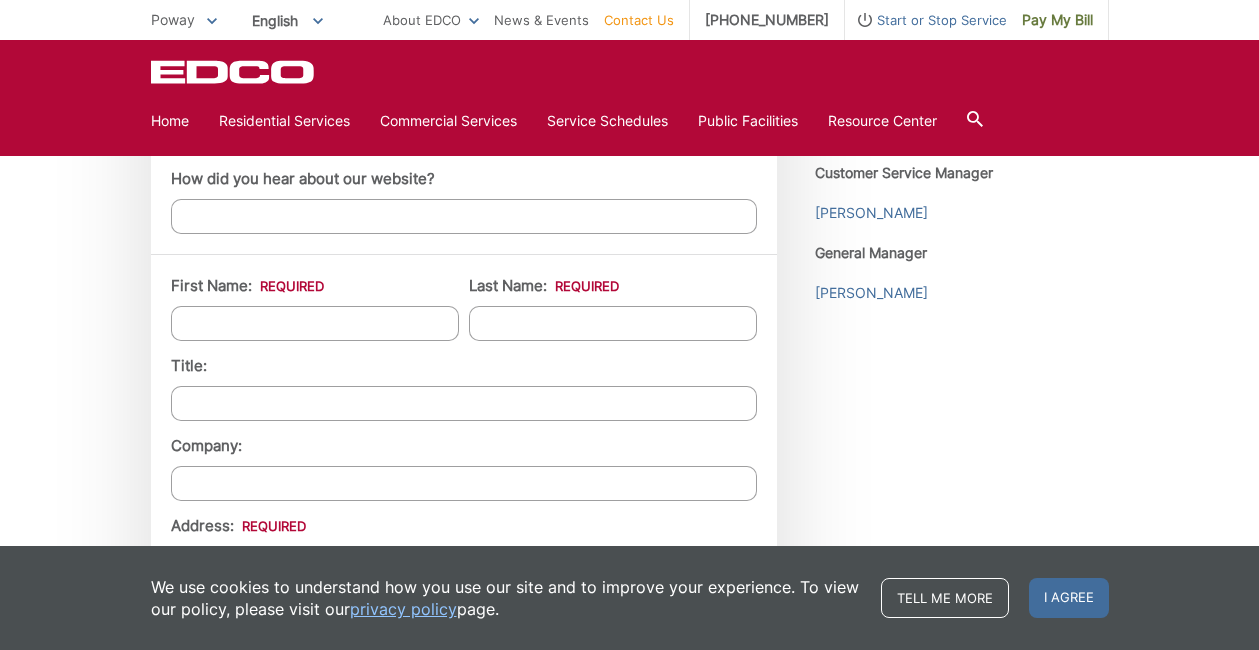 click on "First Name: *" at bounding box center [315, 323] 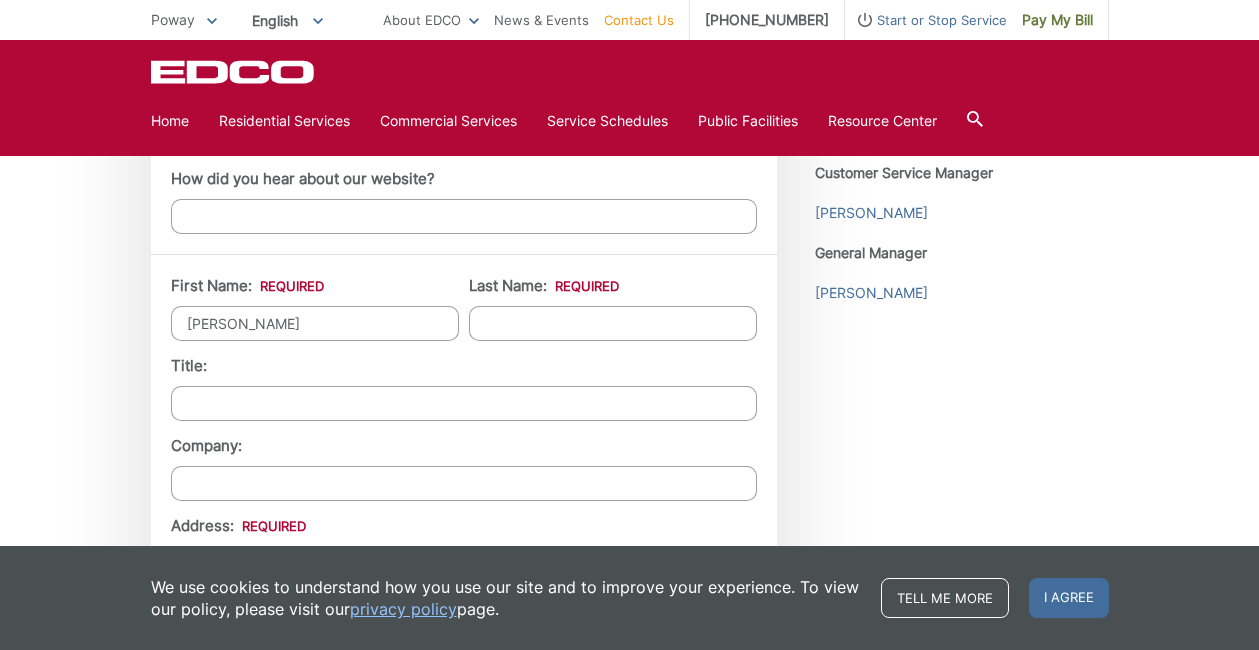 type on "Haas" 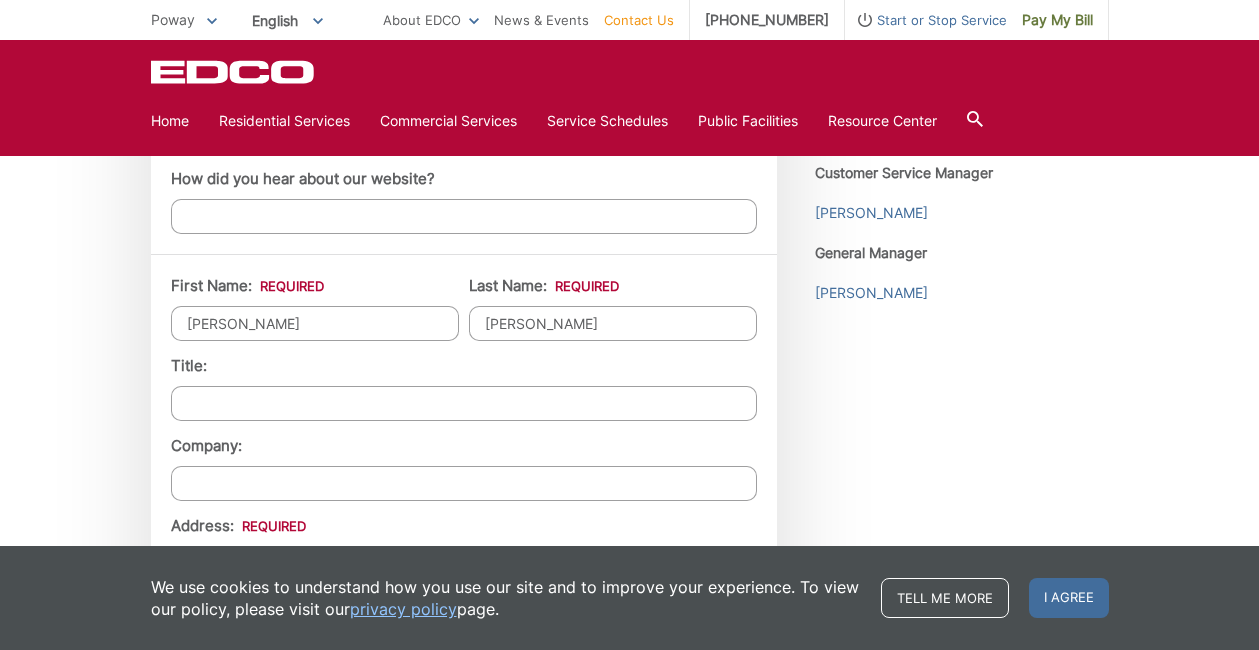 type on "14016 Jasmine Avenue" 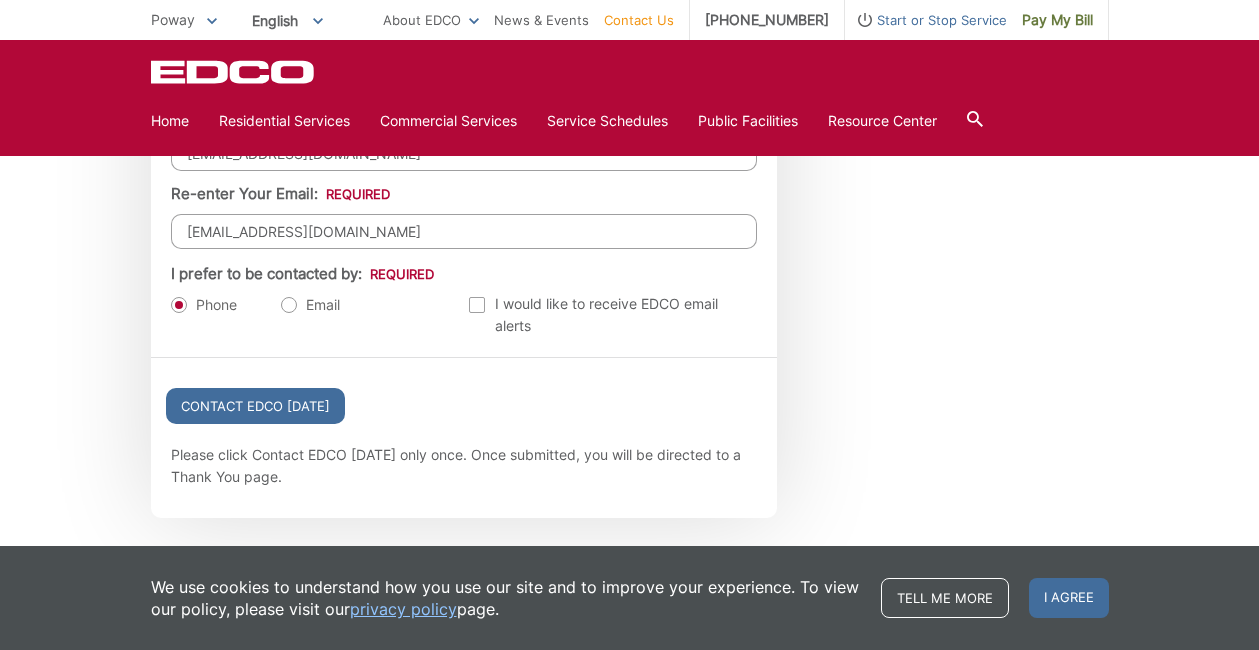scroll, scrollTop: 2294, scrollLeft: 0, axis: vertical 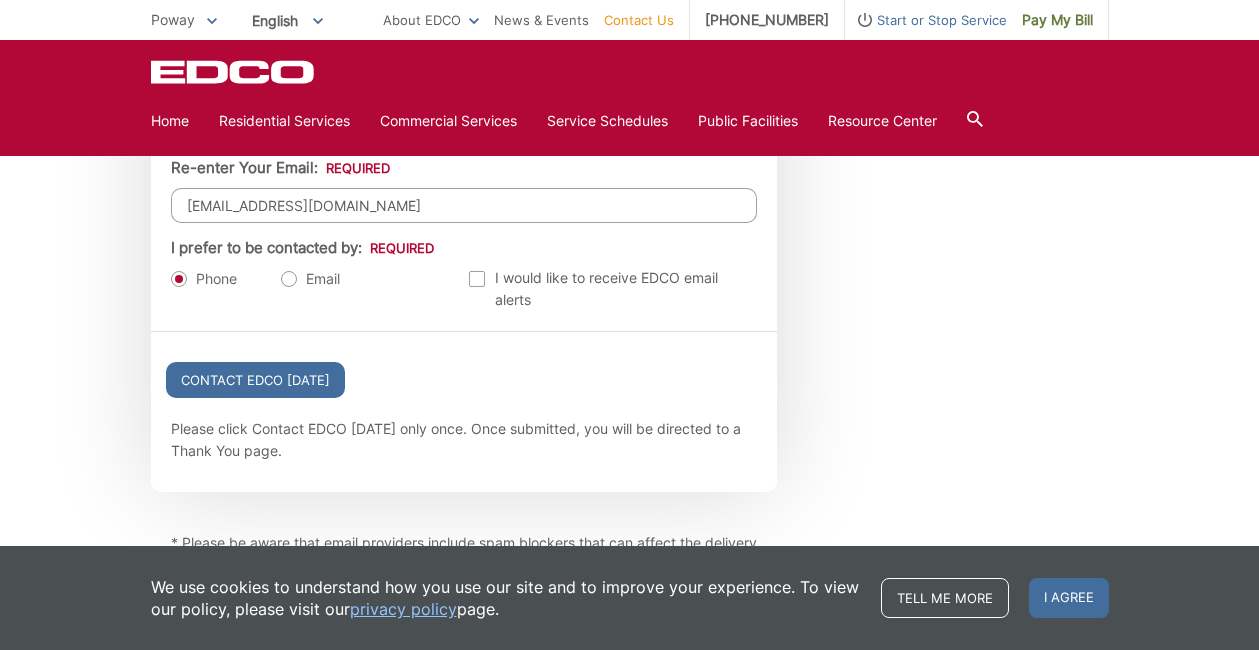 click on "Email" at bounding box center (310, 279) 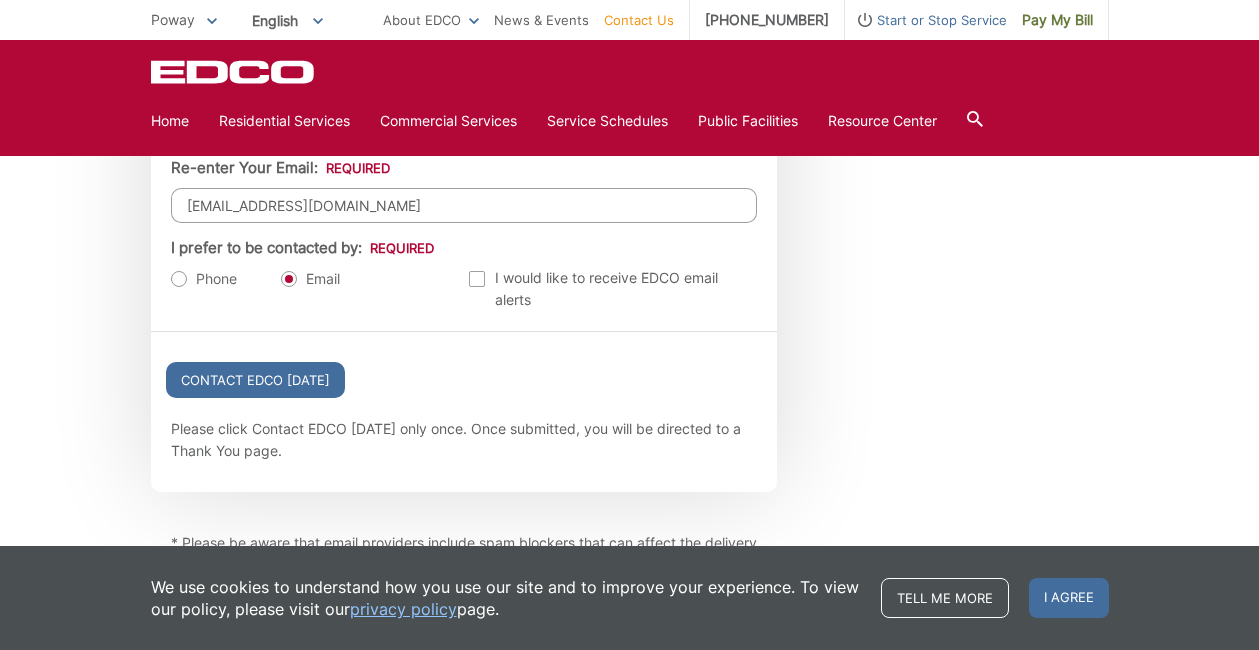 click on "Phone" at bounding box center [204, 279] 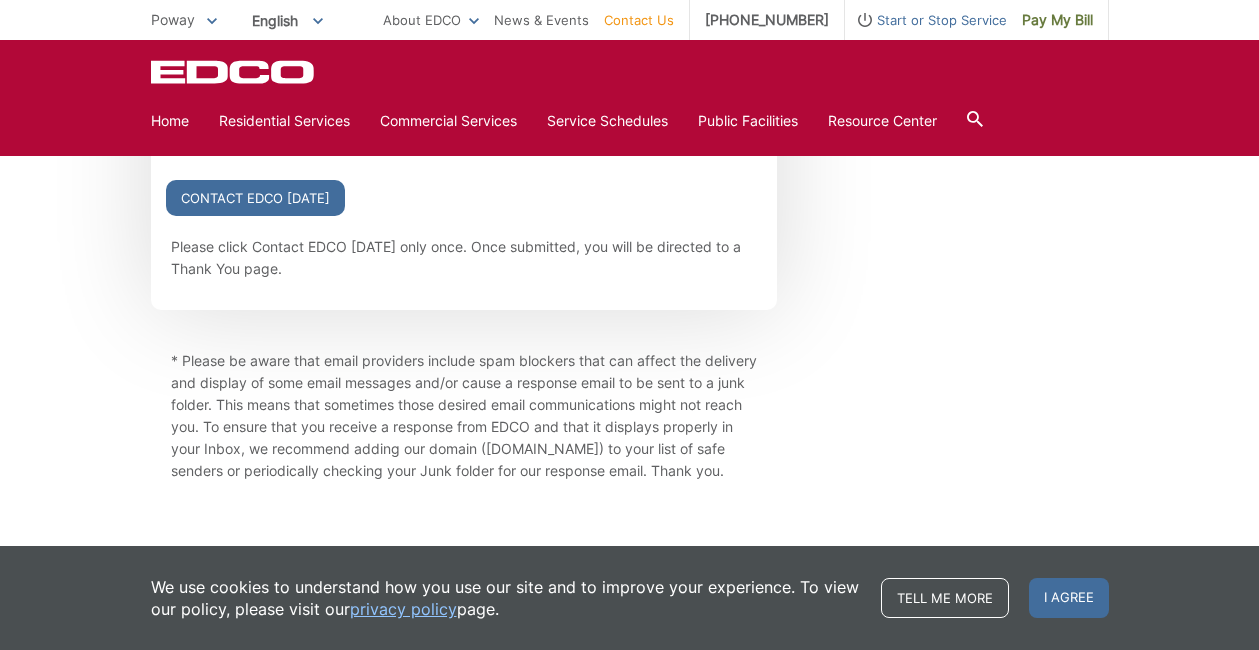 scroll, scrollTop: 2479, scrollLeft: 0, axis: vertical 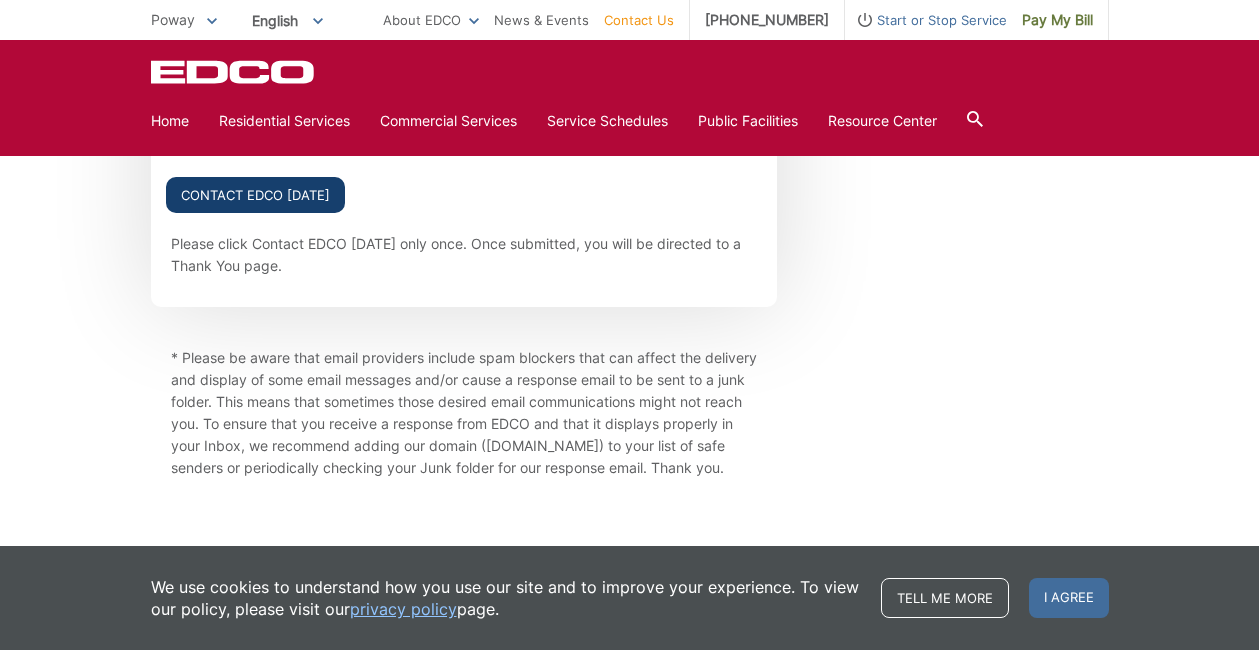 click on "Contact EDCO Today" at bounding box center [255, 195] 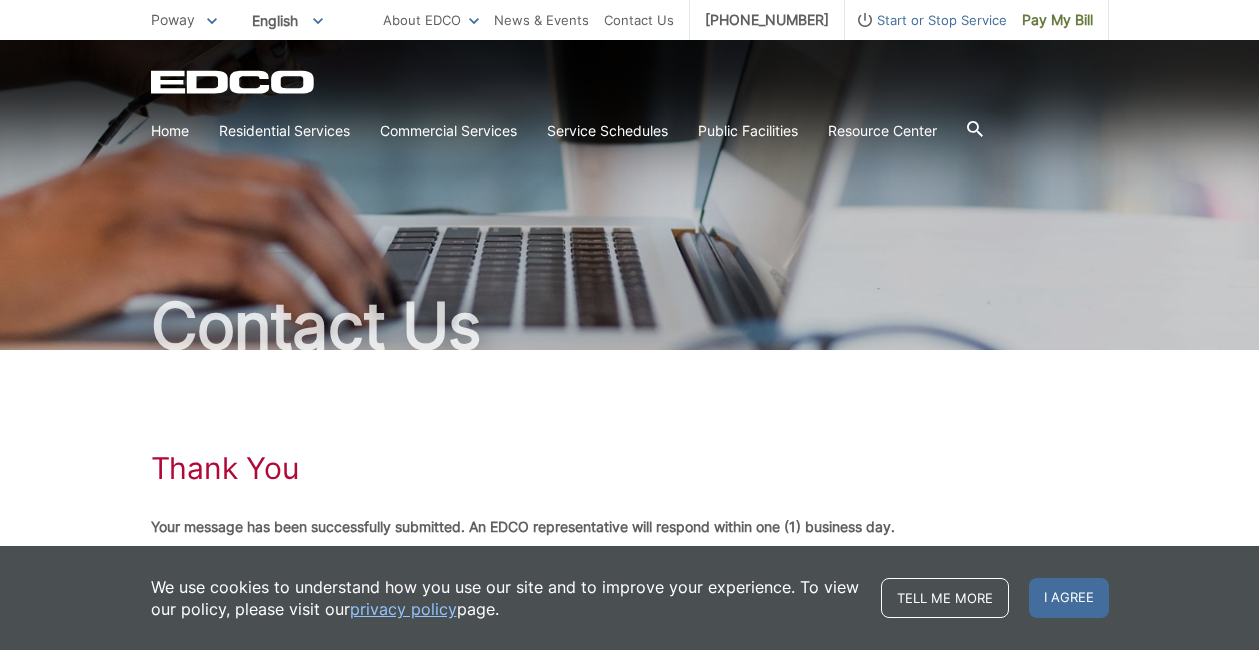 scroll, scrollTop: 90, scrollLeft: 0, axis: vertical 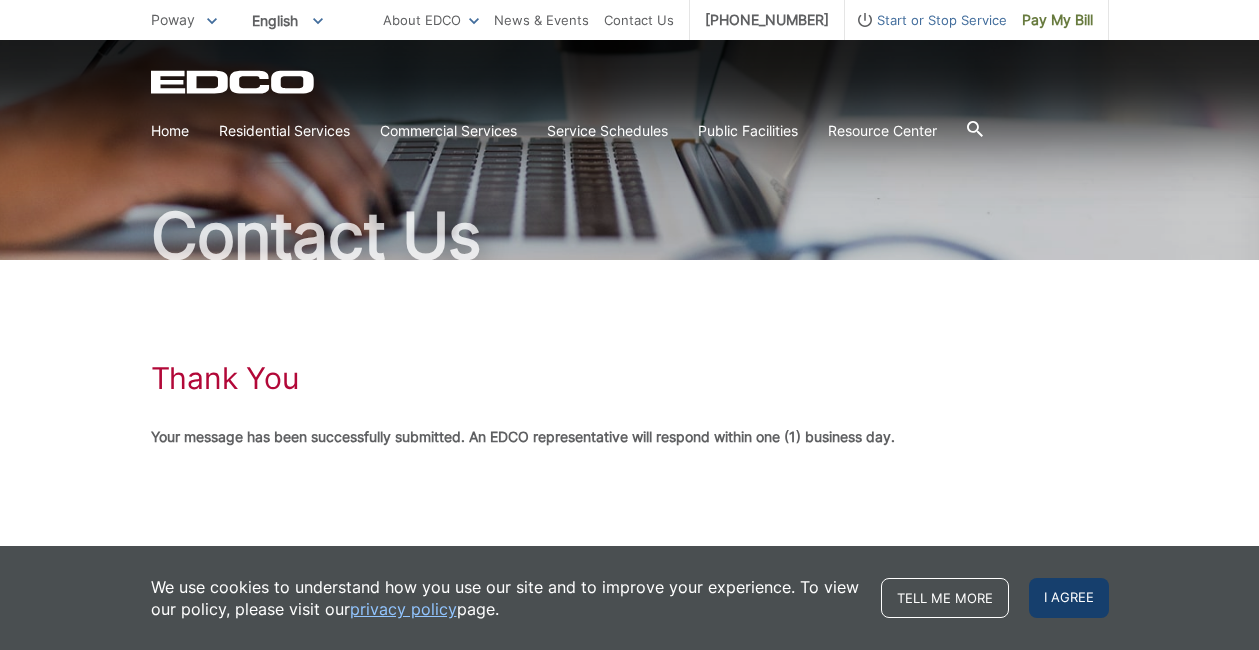 click on "I agree" at bounding box center (1069, 598) 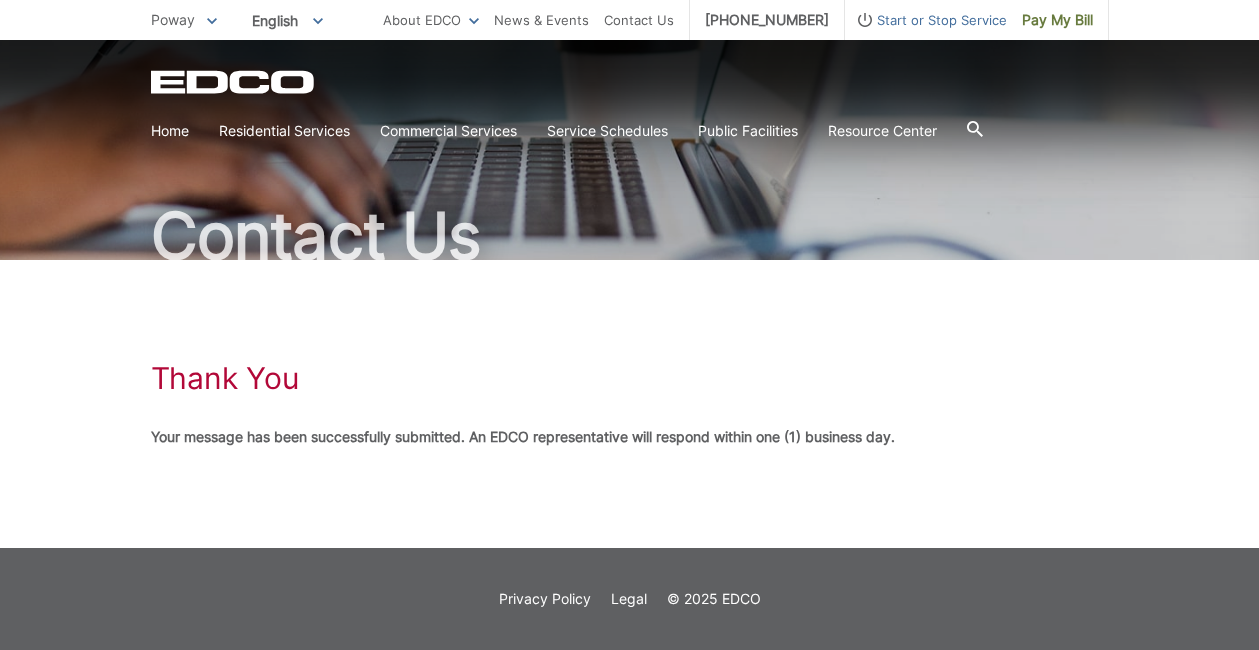 scroll, scrollTop: 0, scrollLeft: 0, axis: both 